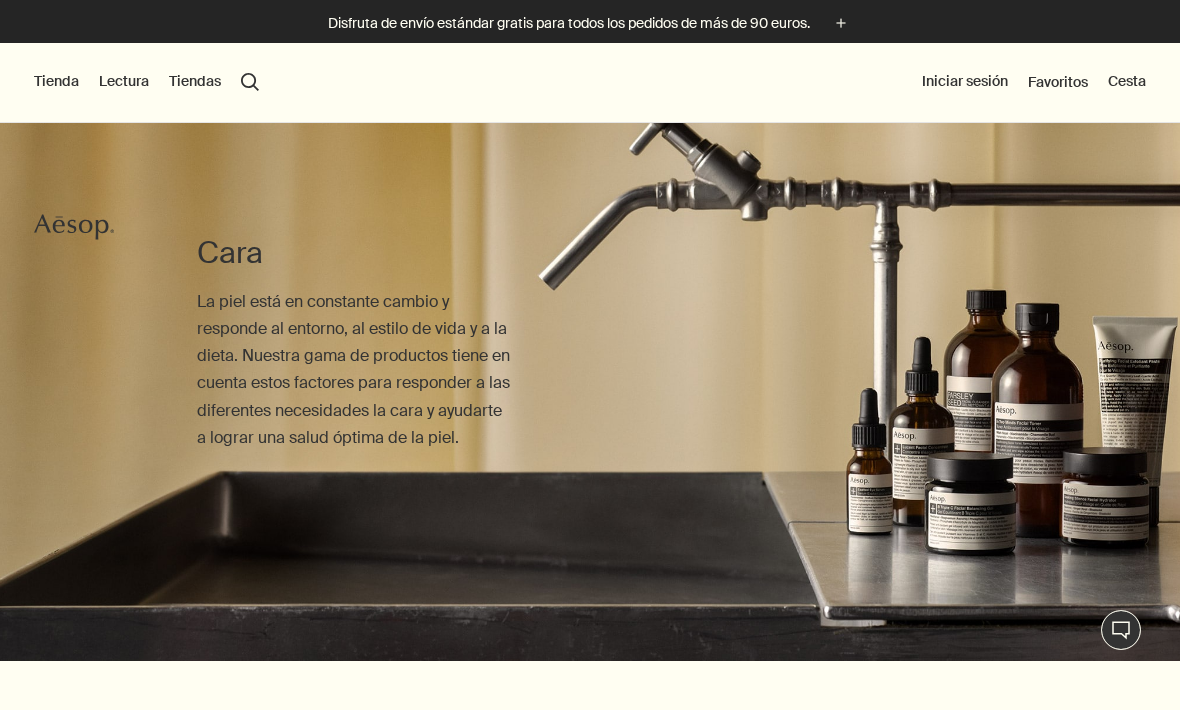 scroll, scrollTop: 0, scrollLeft: 0, axis: both 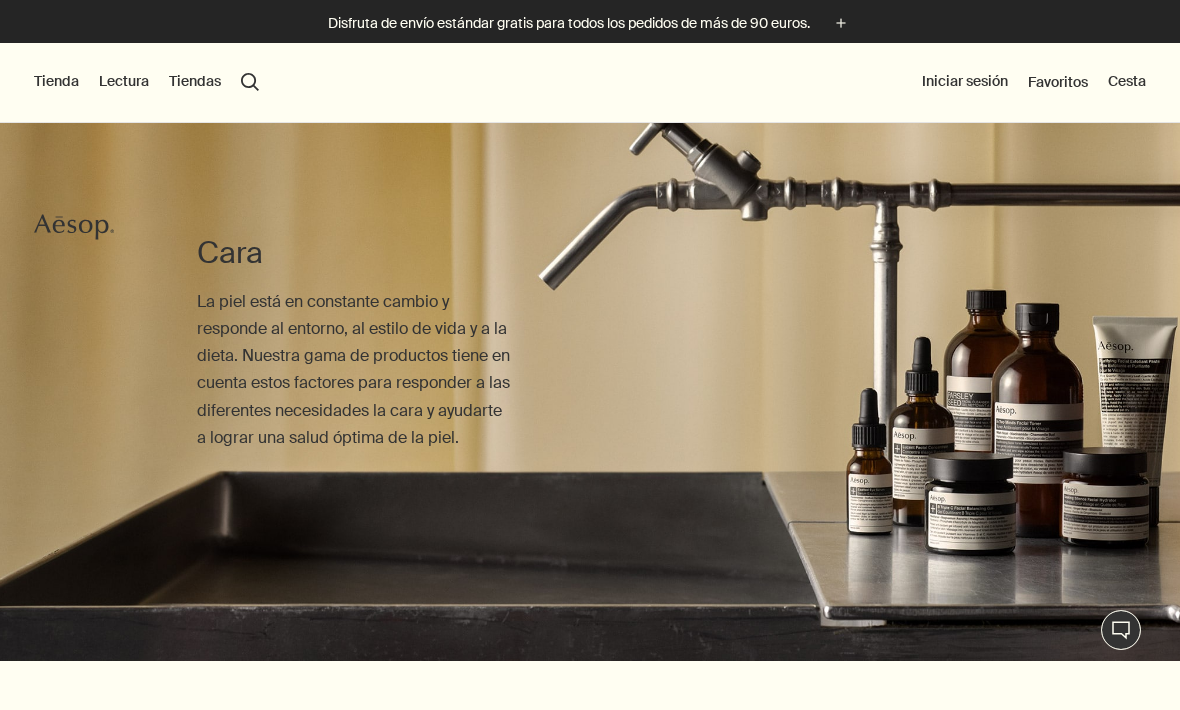 click on "Tienda Nuevos y notables [PERSON_NAME] y Cuerpo Hogar Cabello Fragancias Estuches y viaje Regalos Ayuda inmediata Lectura Sobre nosotros Nuestra historia Empleo Fundación Contacta con nosotros   rightUpArrow Filosofía Diseño Productos Tiendas search Buscar Iniciar sesión Favoritos Cesta" at bounding box center [590, 83] 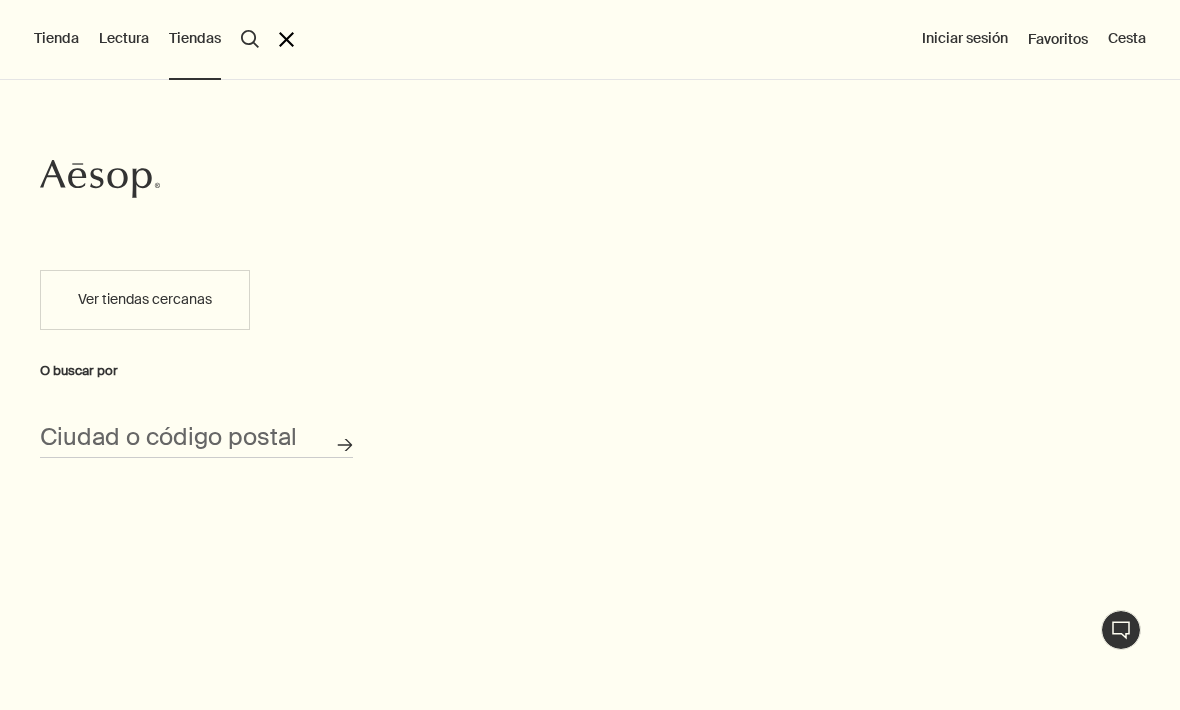 click on "Ver tiendas cercanas" at bounding box center (145, 300) 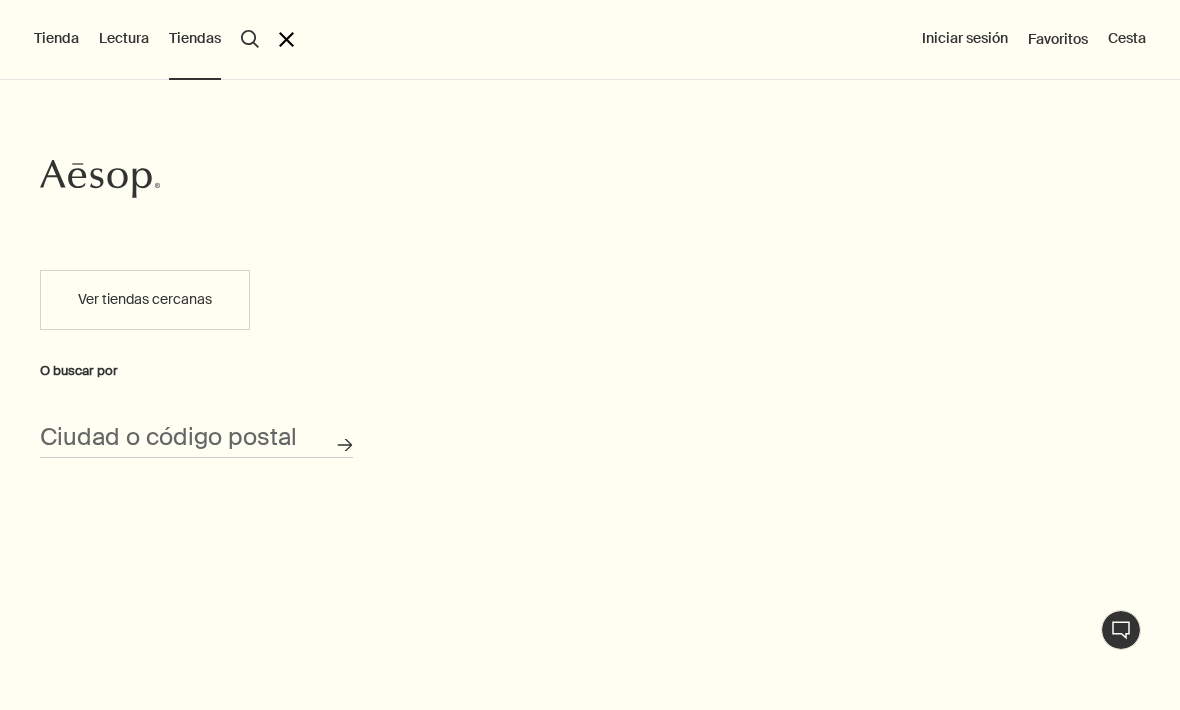 type on "C. de Sta. [STREET_ADDRESS]" 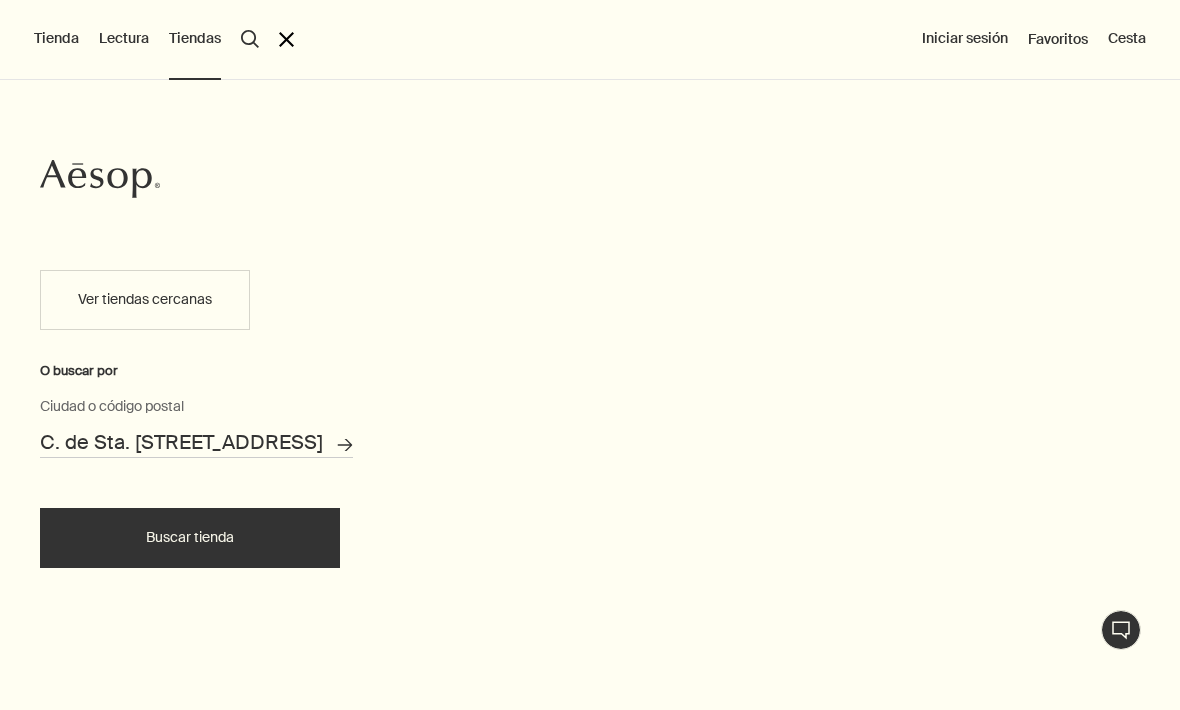 click on "Buscar tienda" at bounding box center (190, 538) 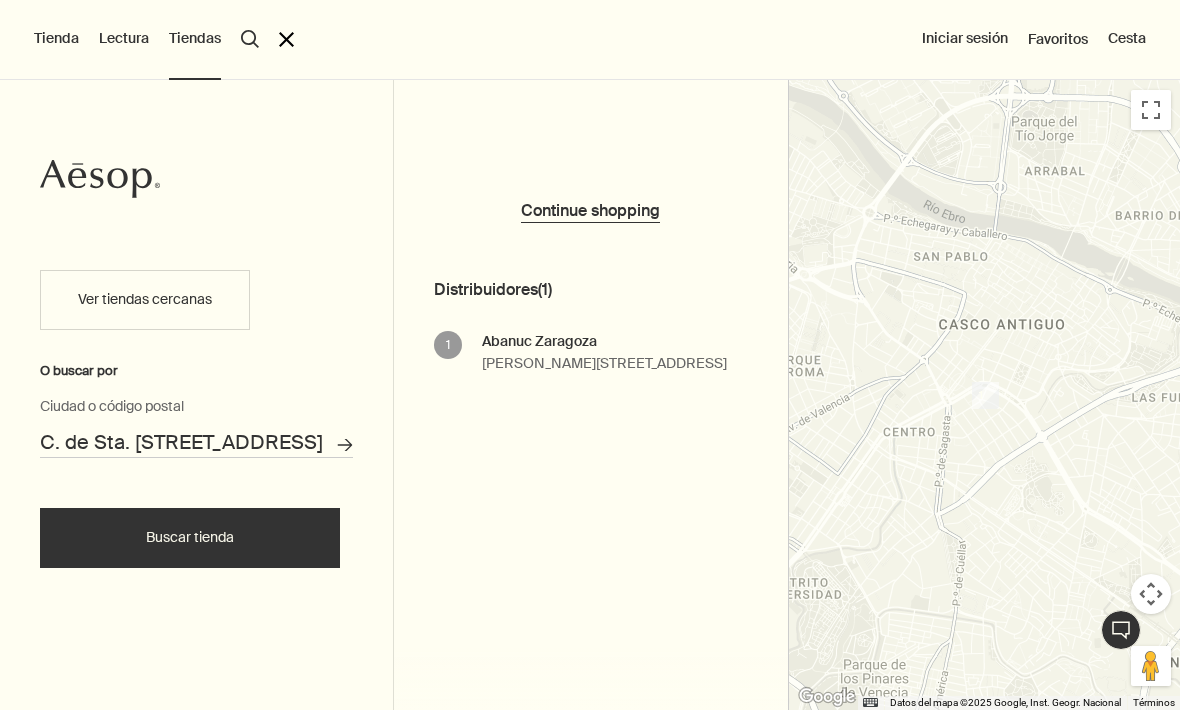 click on "close" at bounding box center (286, 39) 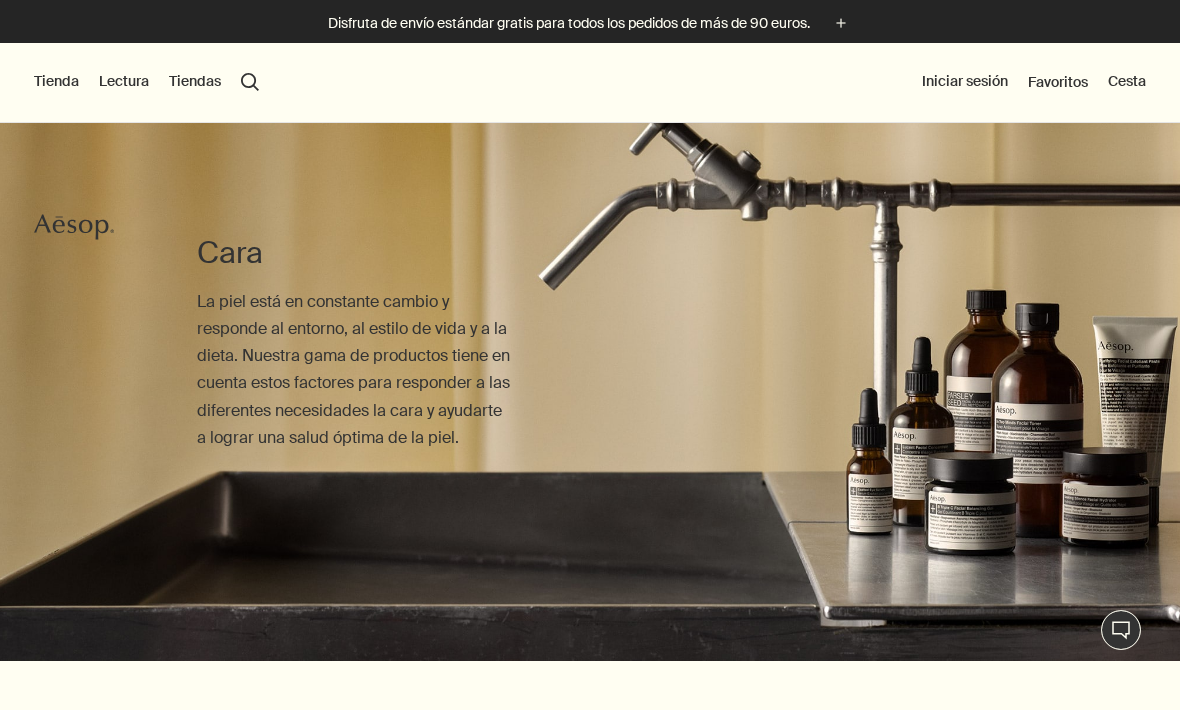 click on "Tienda" at bounding box center (56, 82) 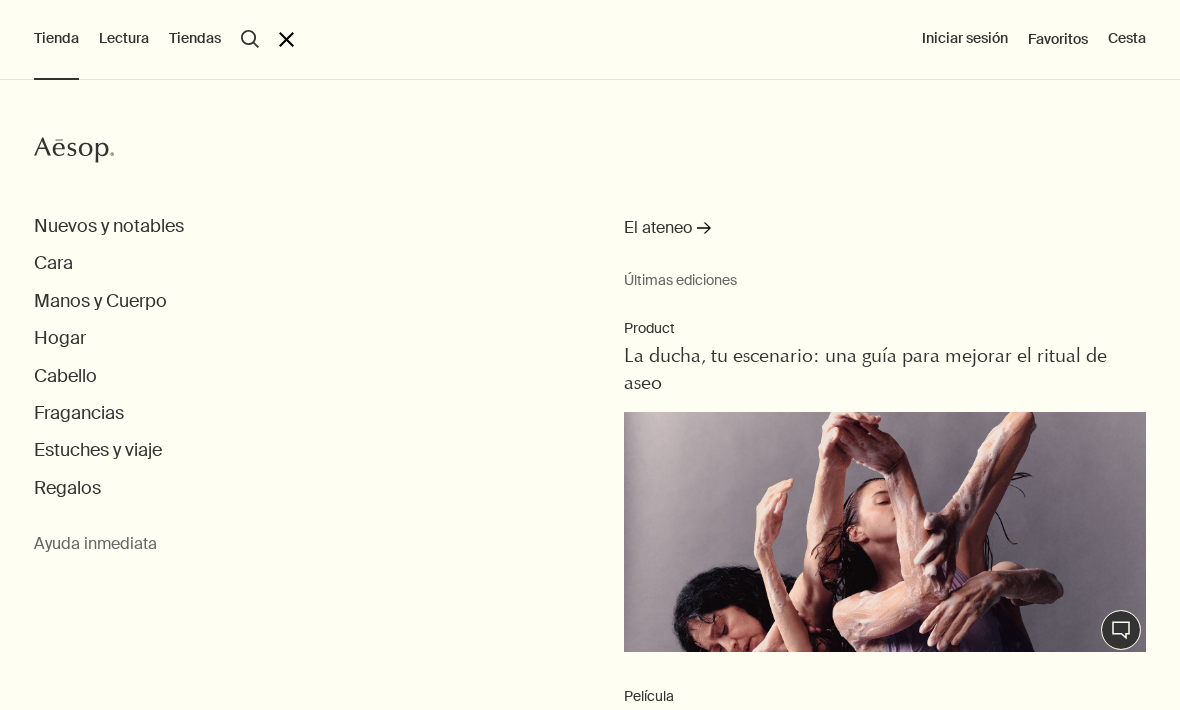 click on "Manos y Cuerpo" at bounding box center (100, 301) 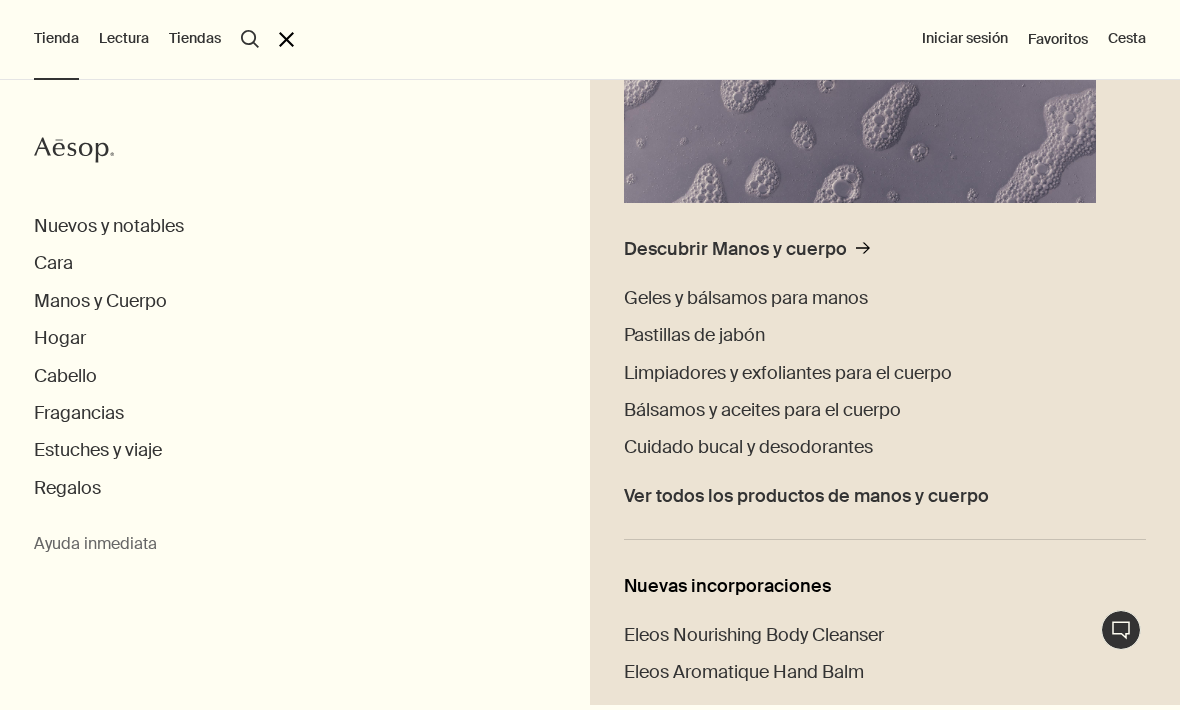 scroll, scrollTop: 373, scrollLeft: 0, axis: vertical 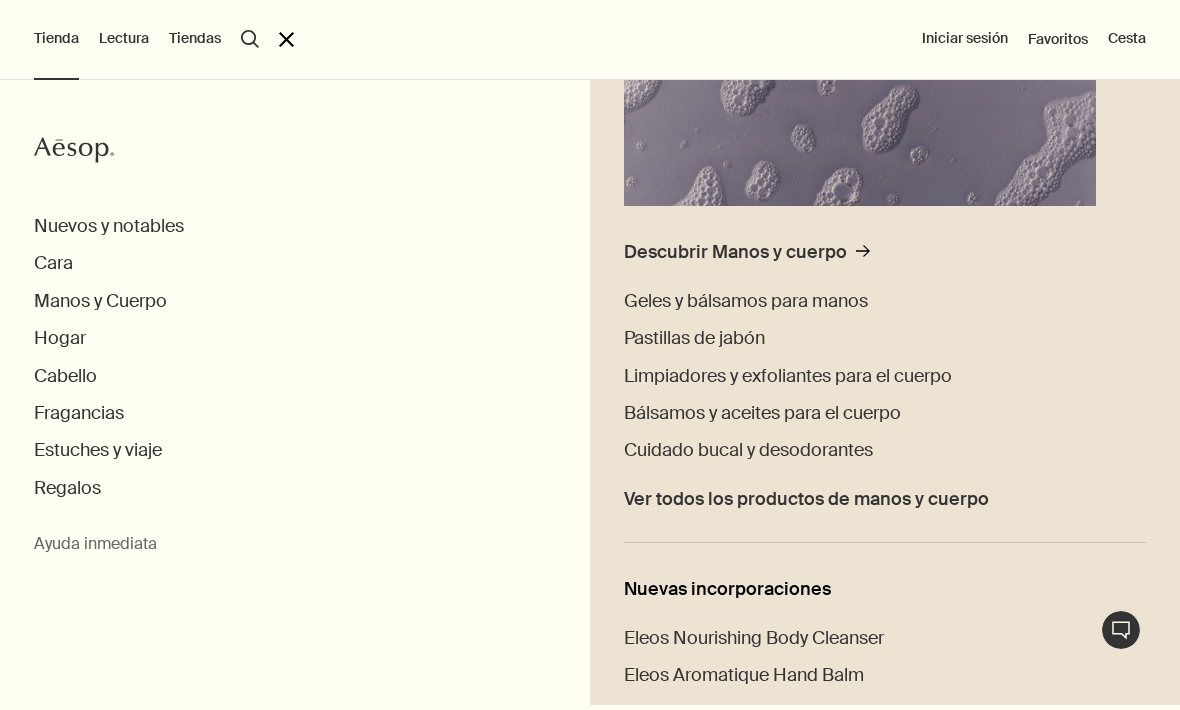 click on "Ver todos los productos de  manos y cuerpo" at bounding box center (806, 499) 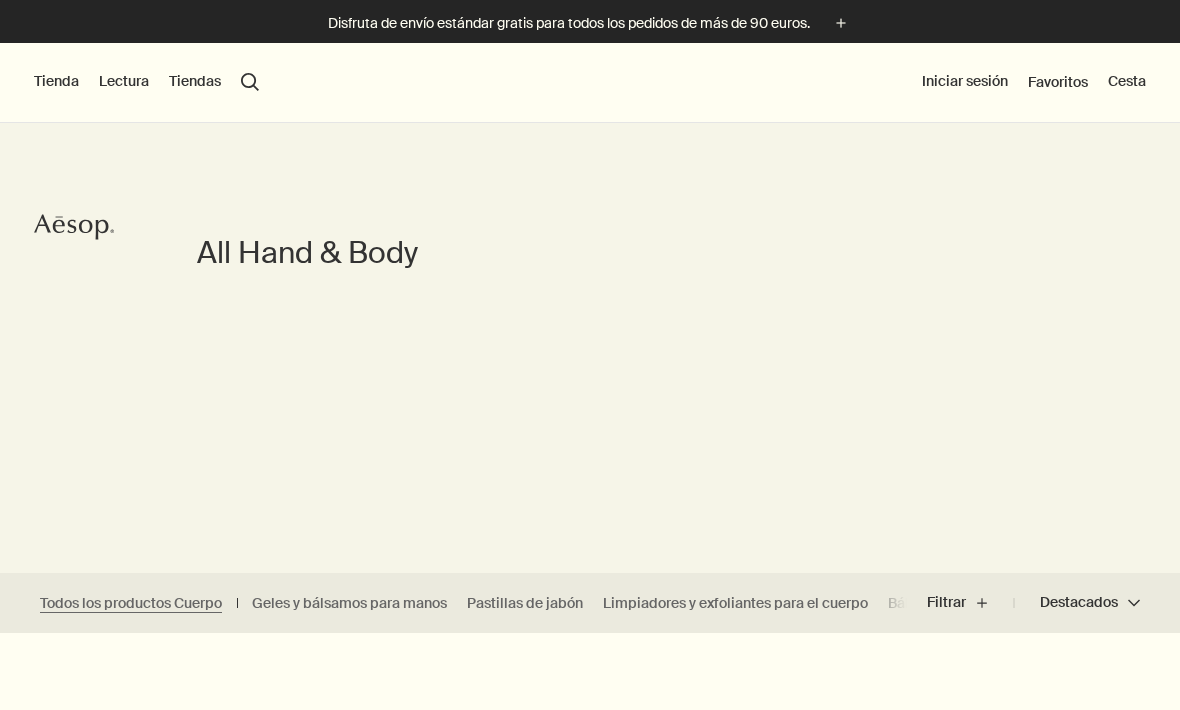 scroll, scrollTop: 0, scrollLeft: 0, axis: both 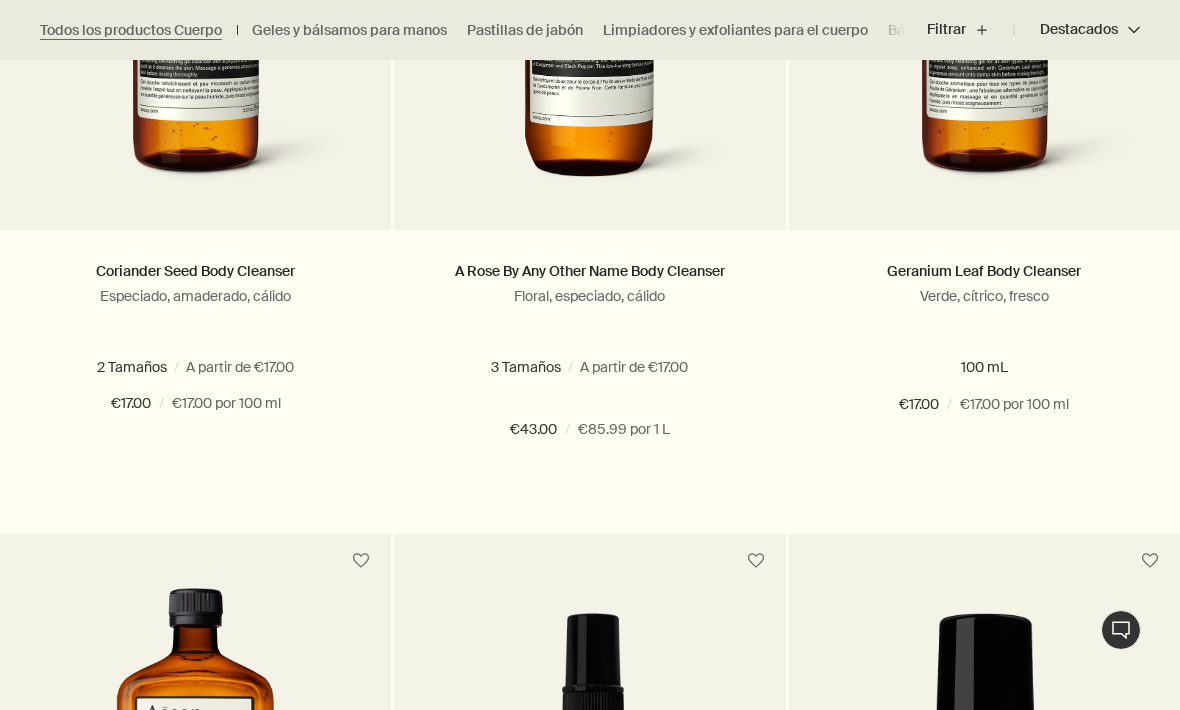 click on "500 mL" at bounding box center (596, 393) 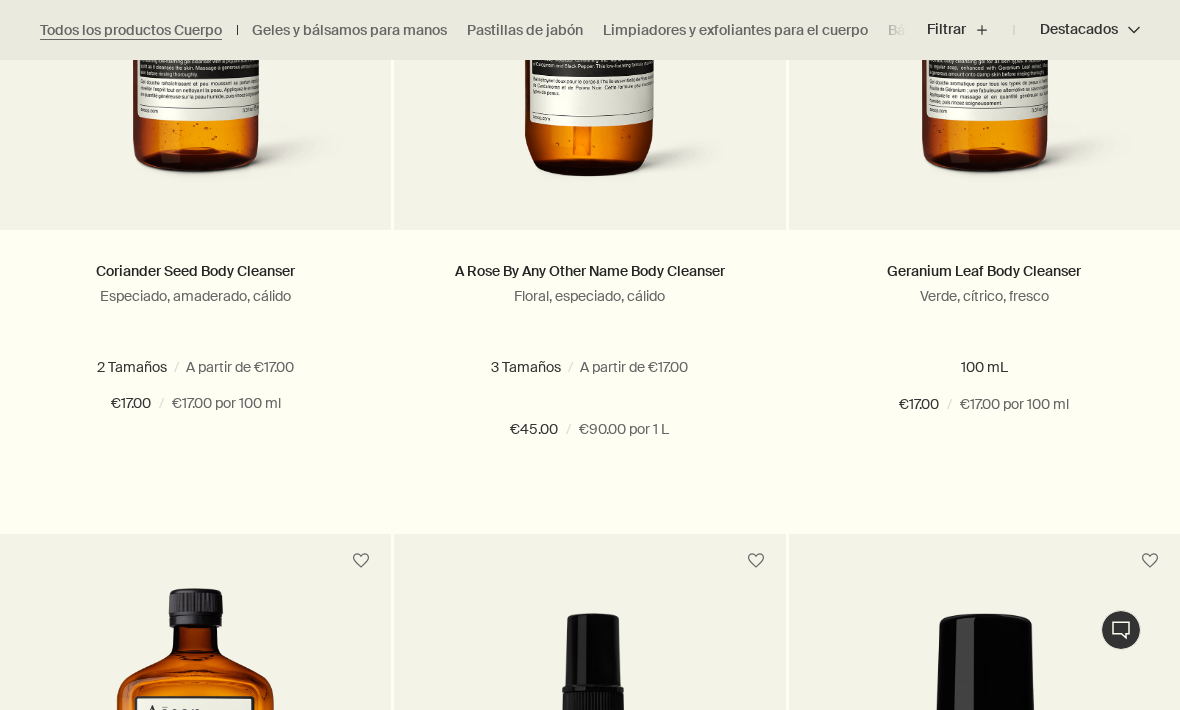 click on "Recambio de 500 ml" at bounding box center [644, 367] 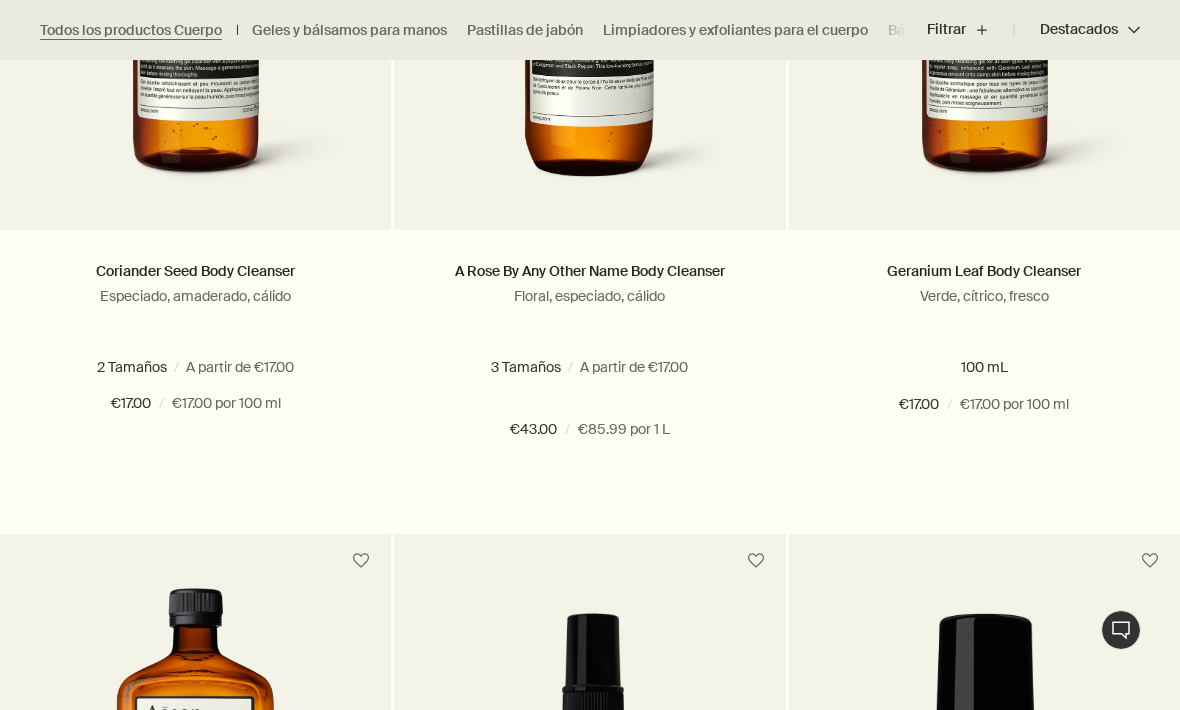 click at bounding box center (470, 367) 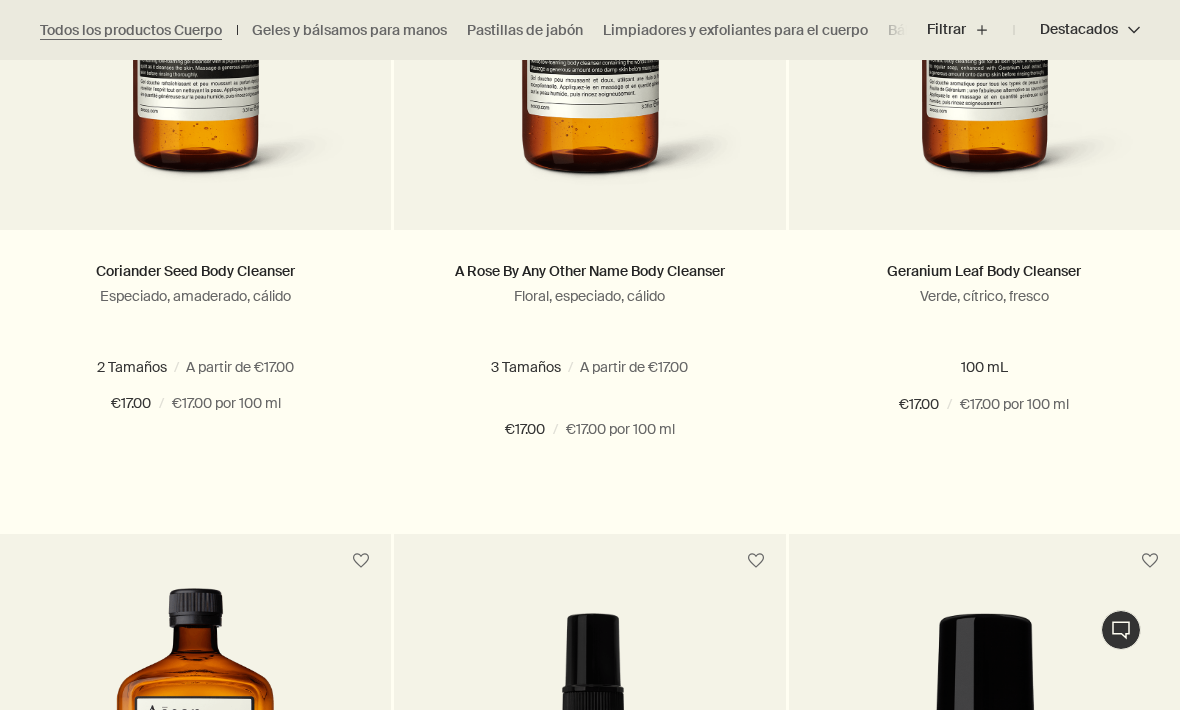 click on "Recambio de 500 ml" at bounding box center (644, 367) 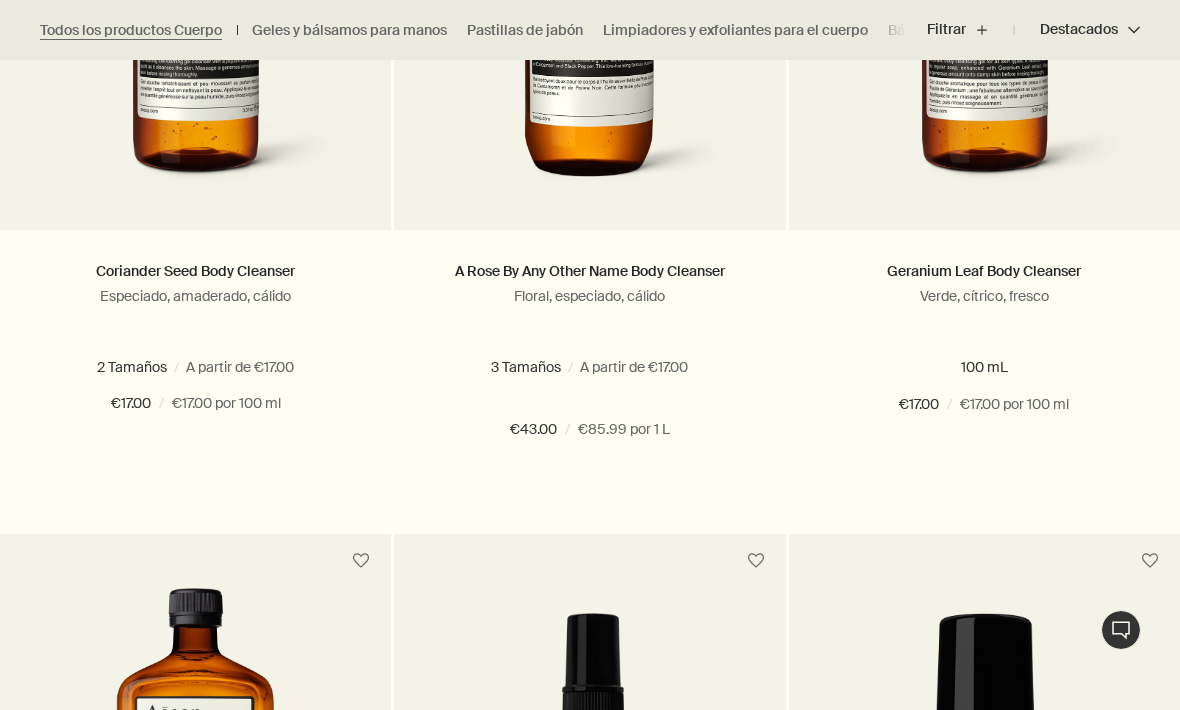click on "Añadir Añadir a la cesta" at bounding box center (589, 501) 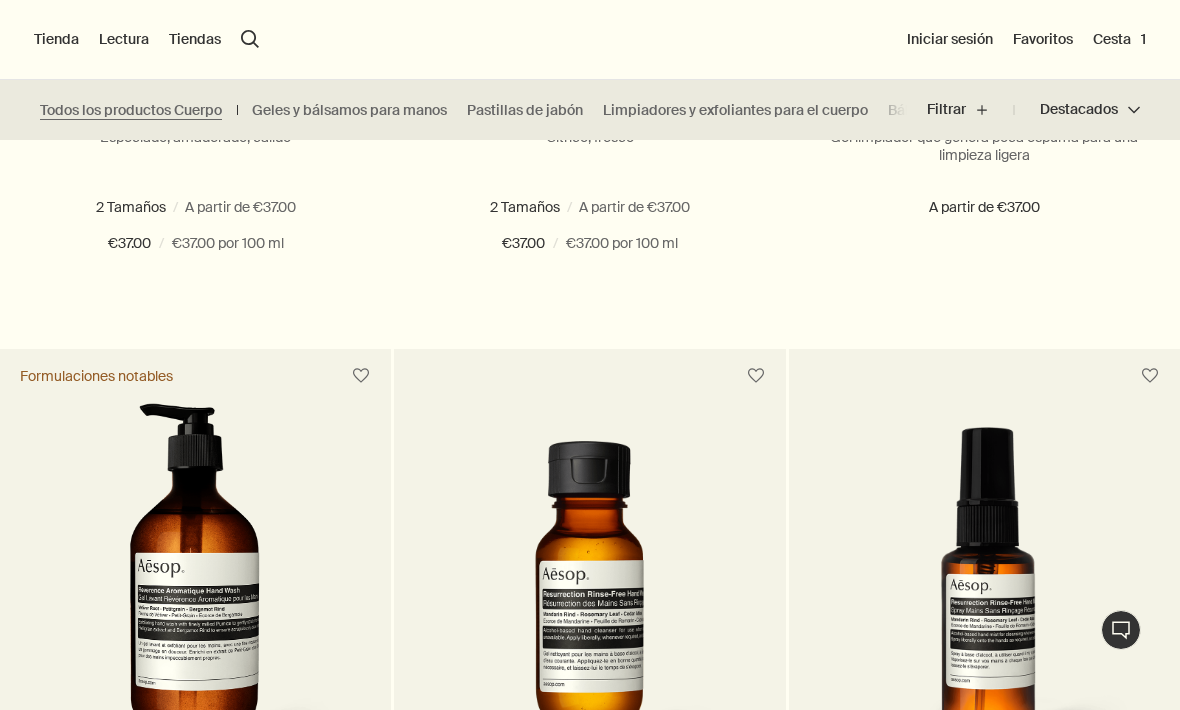 scroll, scrollTop: 2483, scrollLeft: 0, axis: vertical 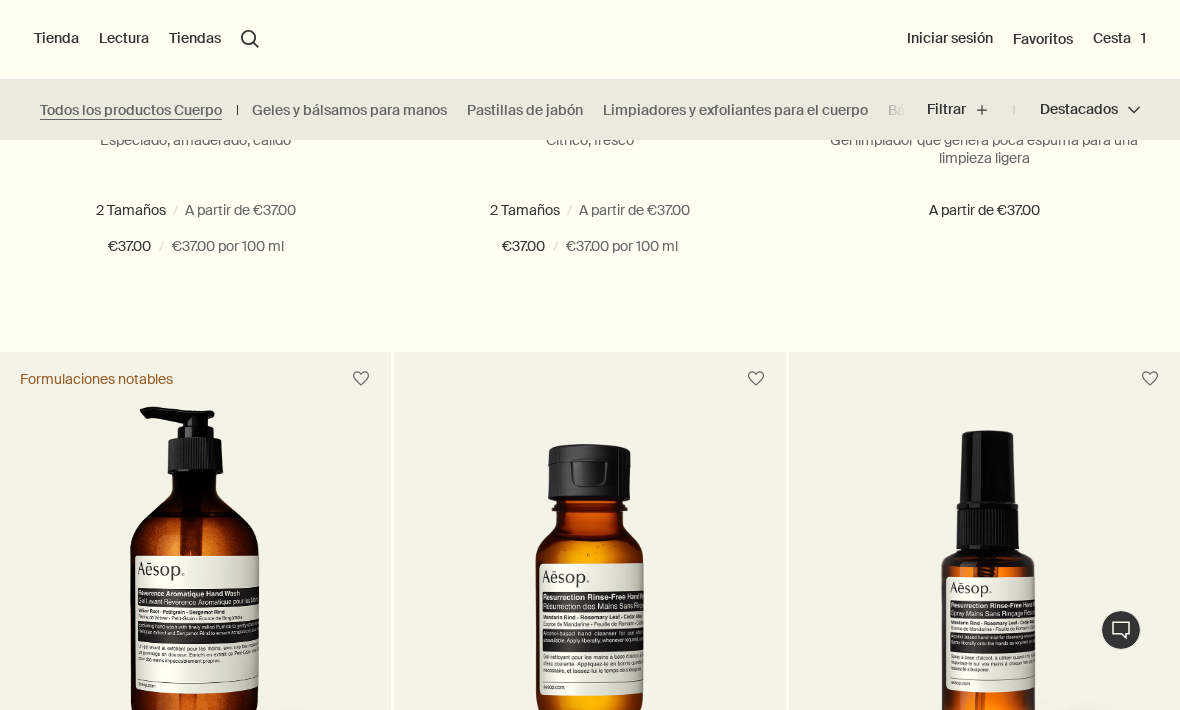 click on "Tienda" at bounding box center (56, 39) 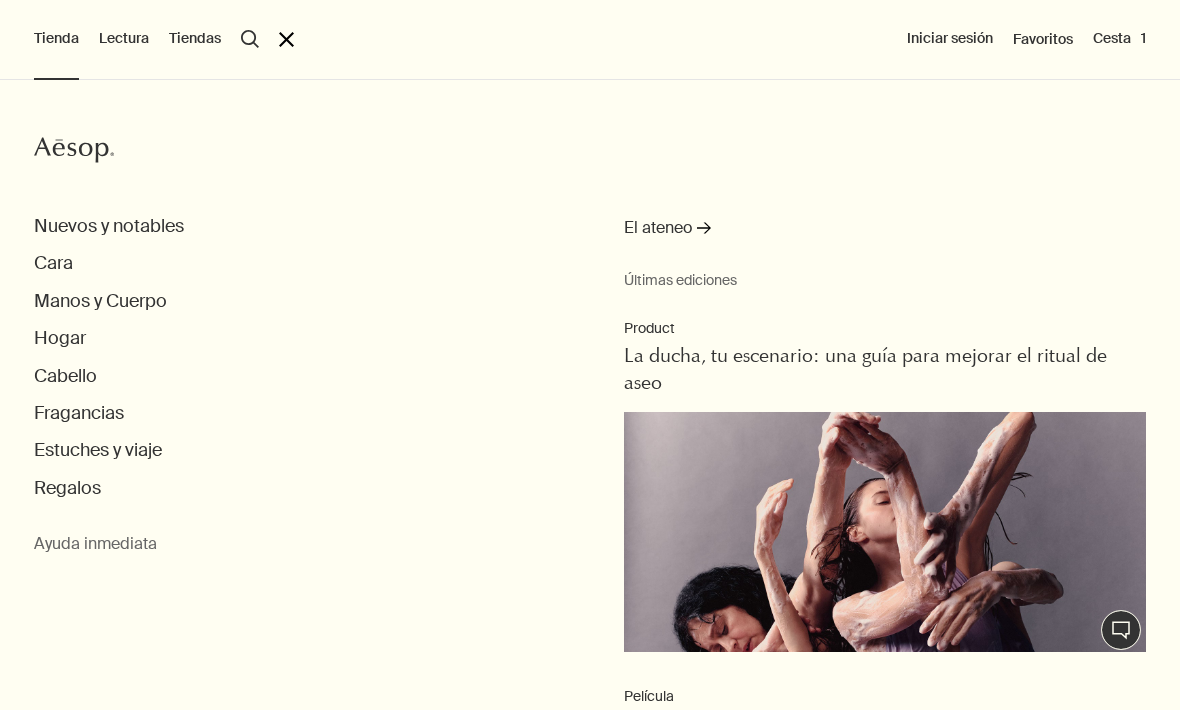click on "Manos y Cuerpo" at bounding box center [100, 301] 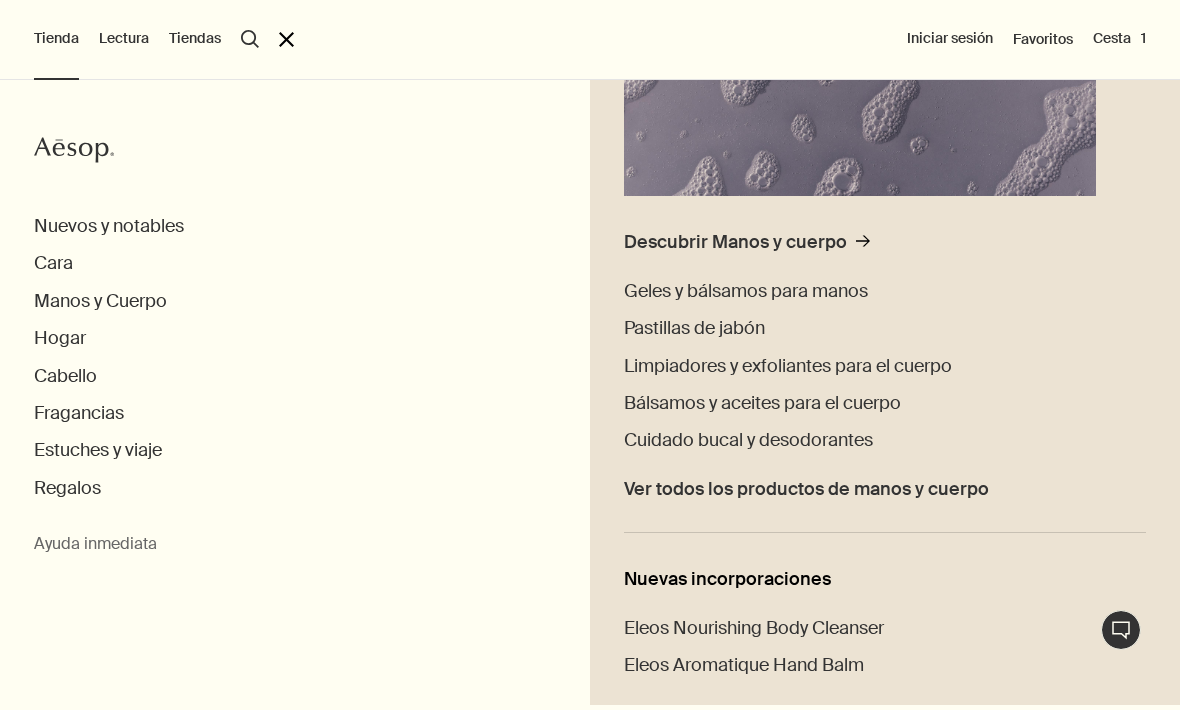 scroll, scrollTop: 385, scrollLeft: 0, axis: vertical 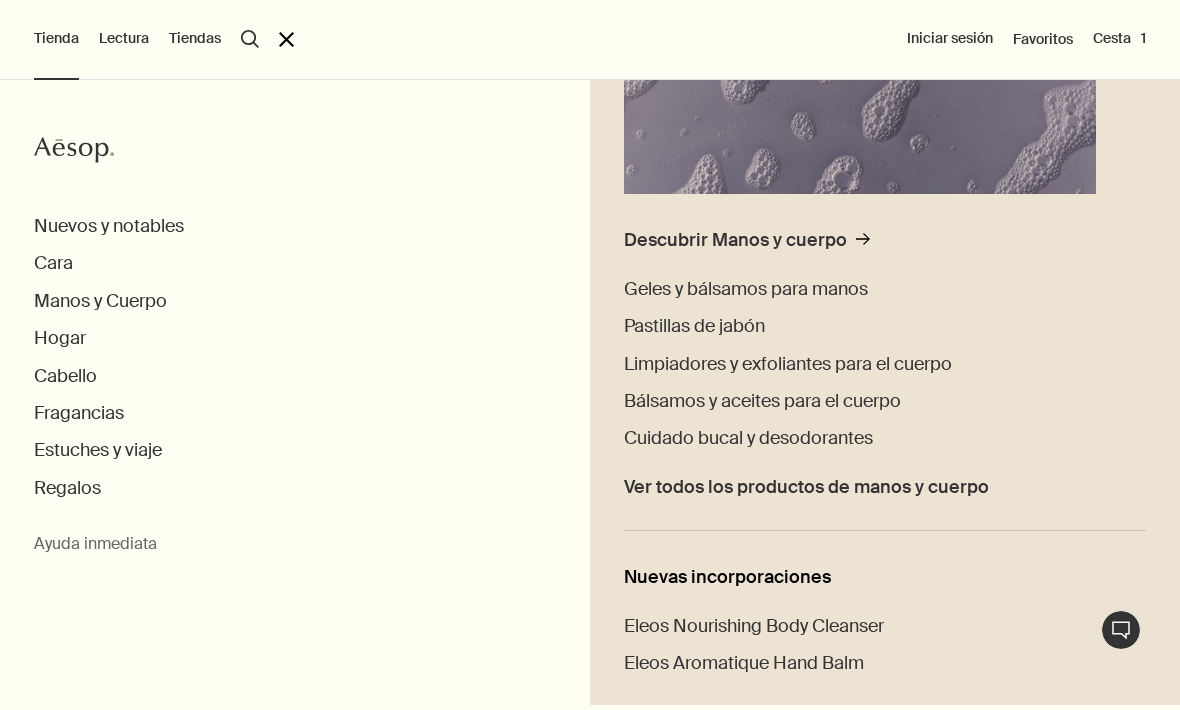 click on "Bálsamos y aceites para el cuerpo" at bounding box center [762, 401] 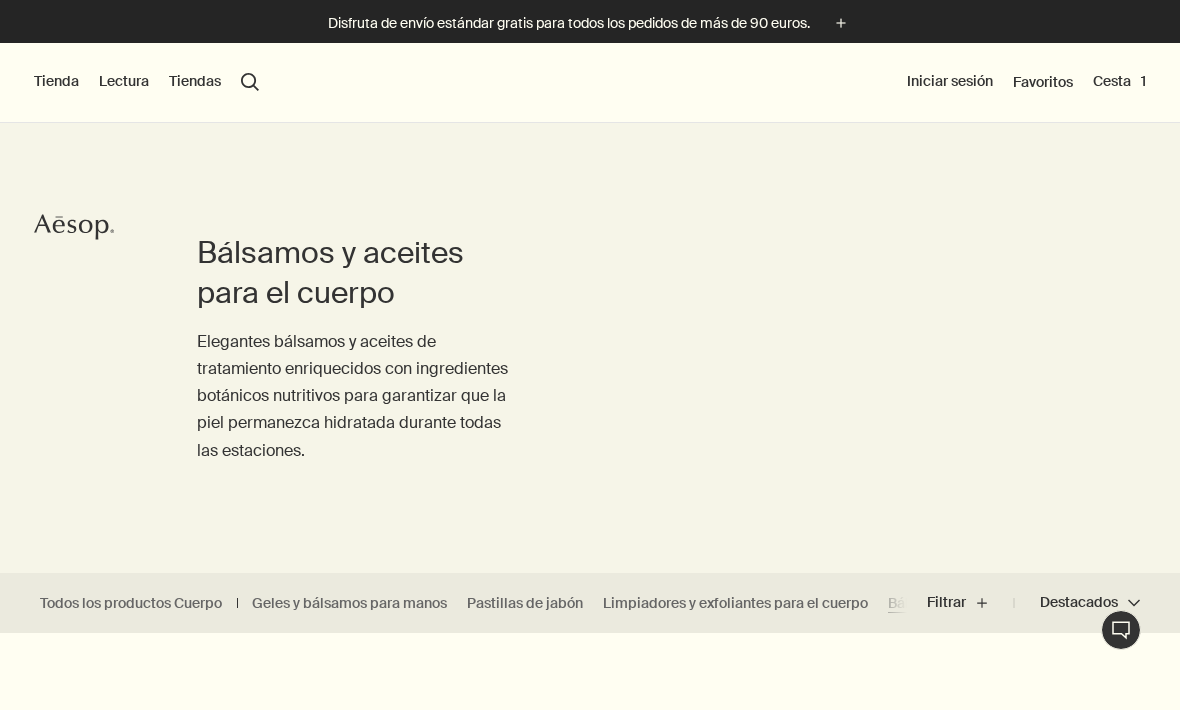 scroll, scrollTop: 0, scrollLeft: 0, axis: both 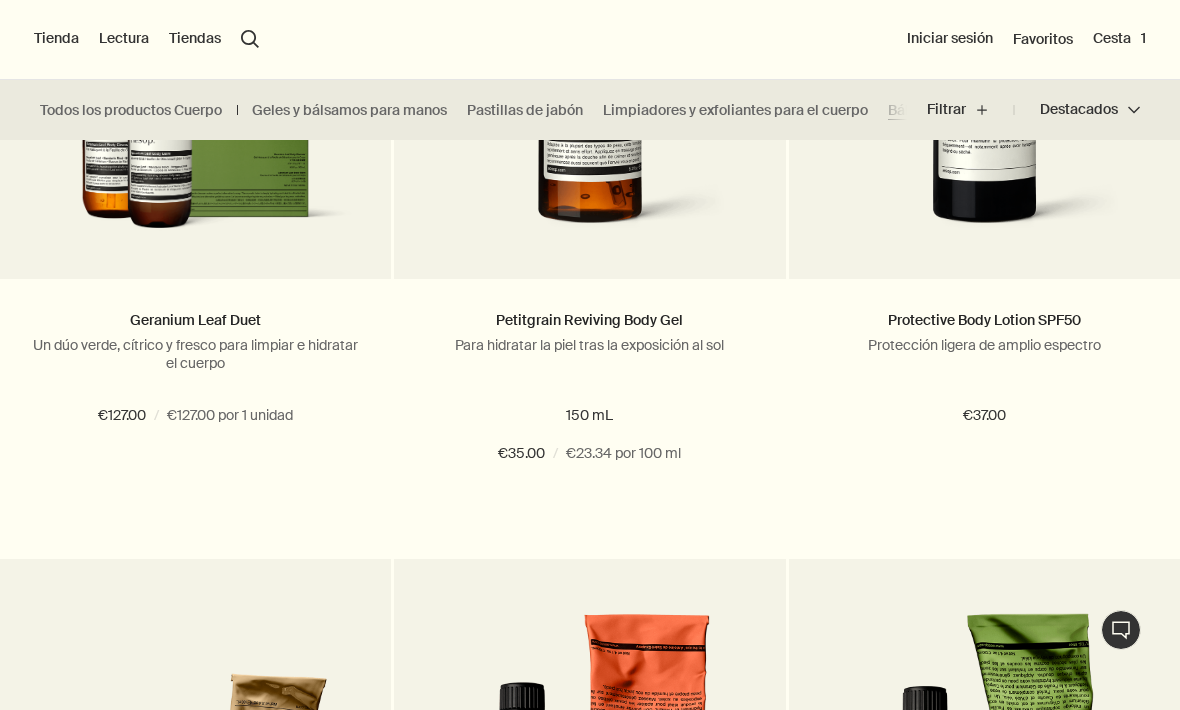 click on "Tienda" at bounding box center (56, 39) 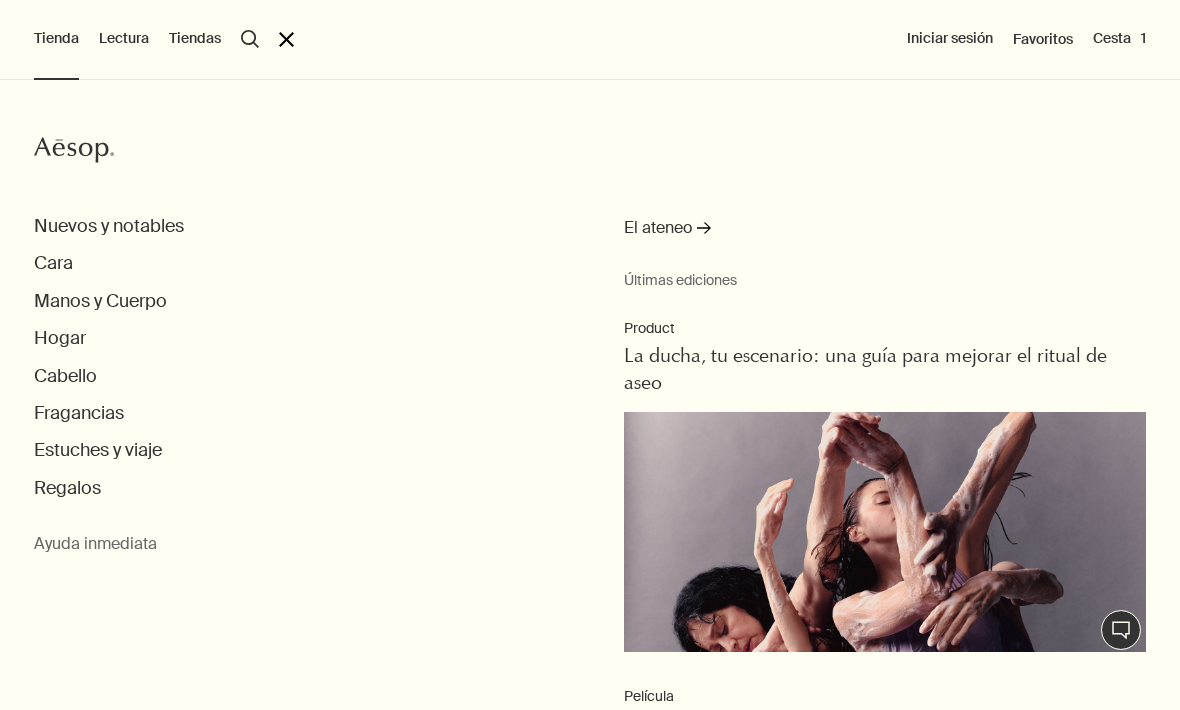 click on "search Buscar" at bounding box center [250, 39] 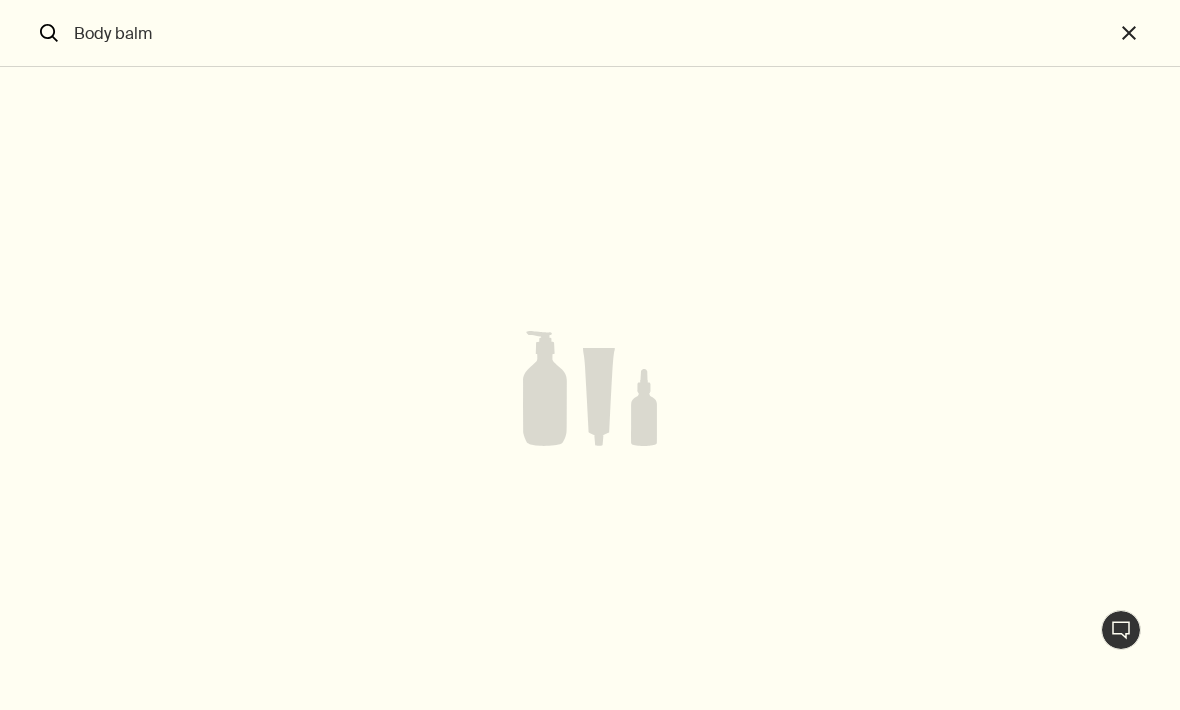 click on "Body balm" at bounding box center (590, 33) 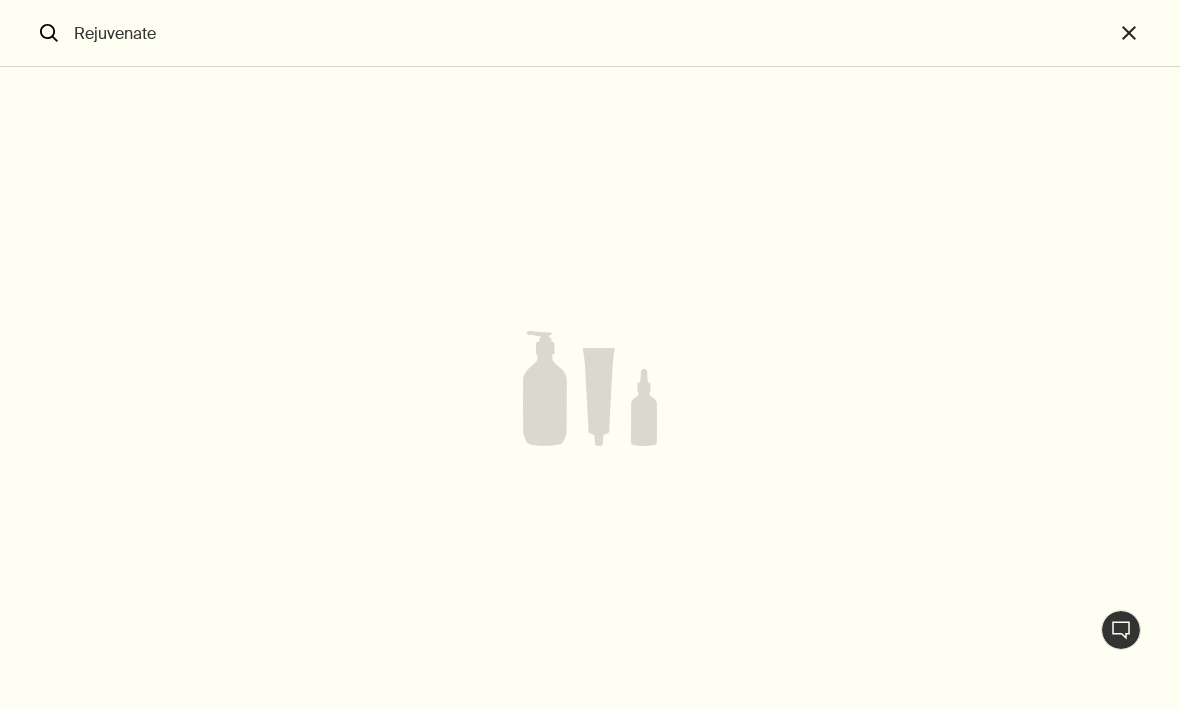 type on "Rejuvenate" 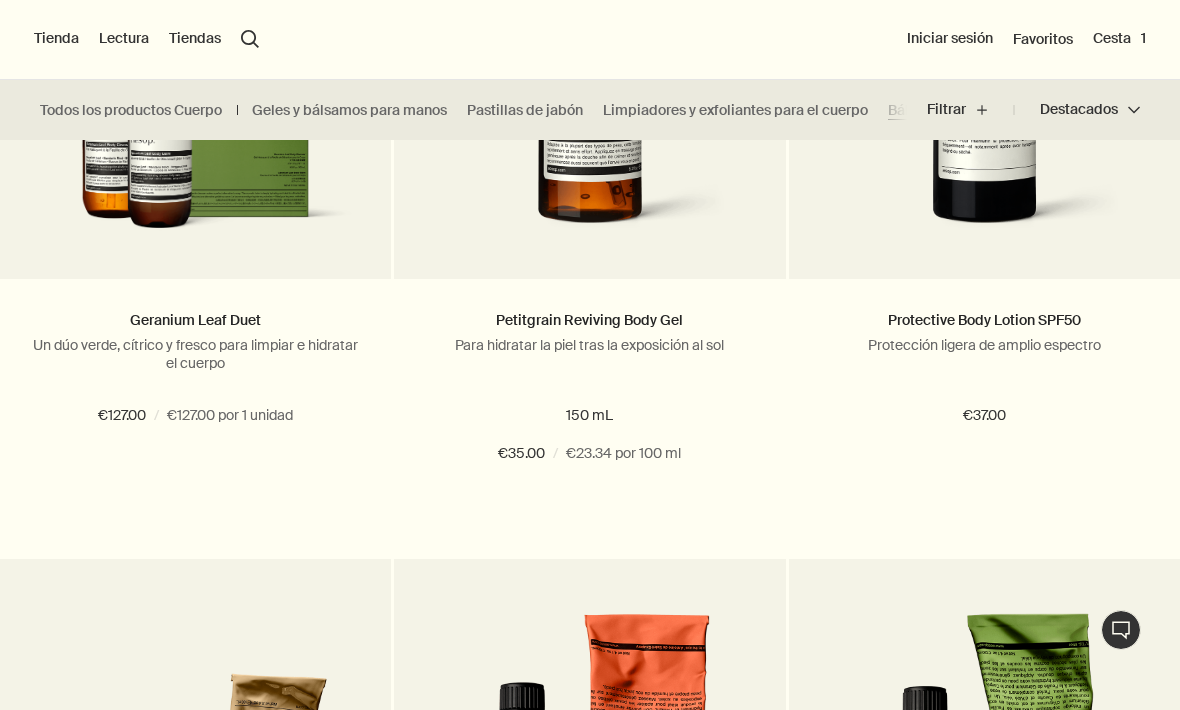 type 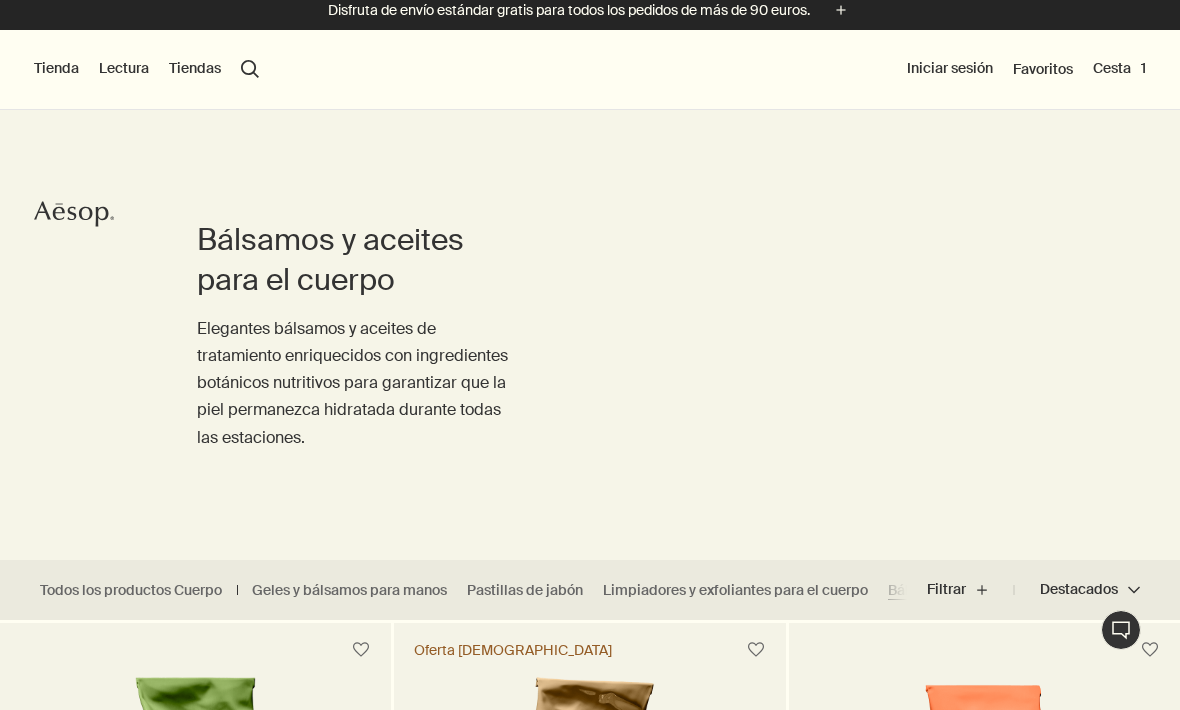 scroll, scrollTop: 0, scrollLeft: 0, axis: both 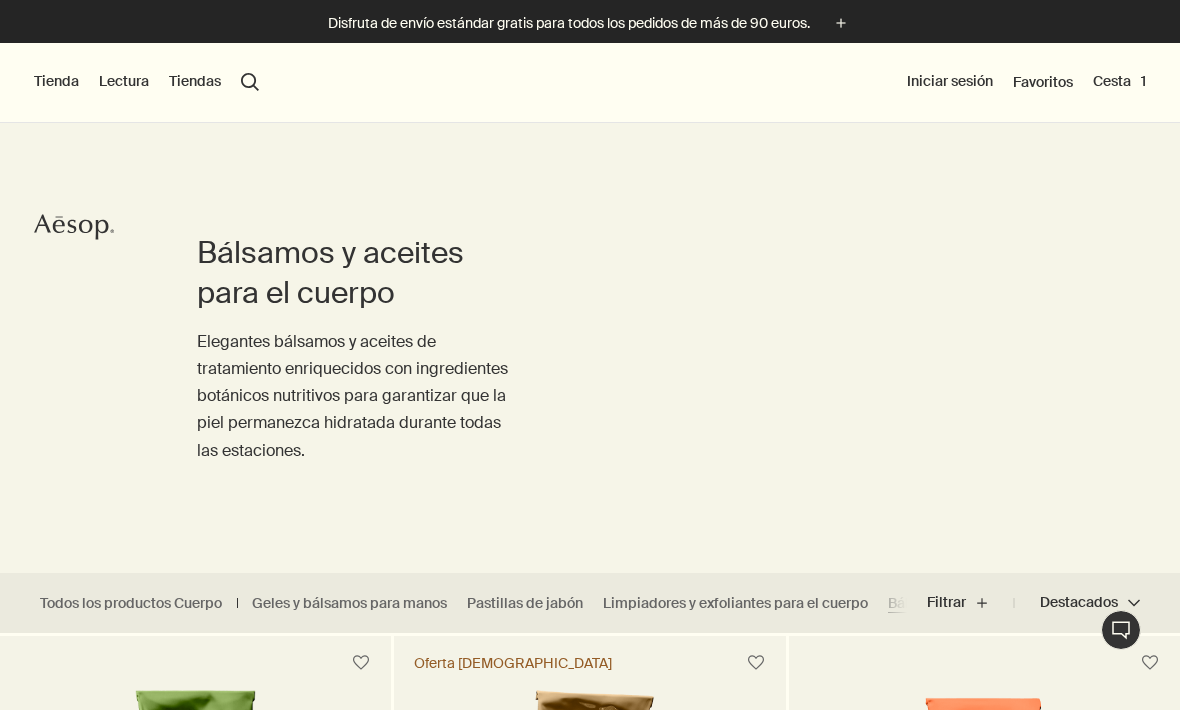 click on "Tienda" at bounding box center [56, 82] 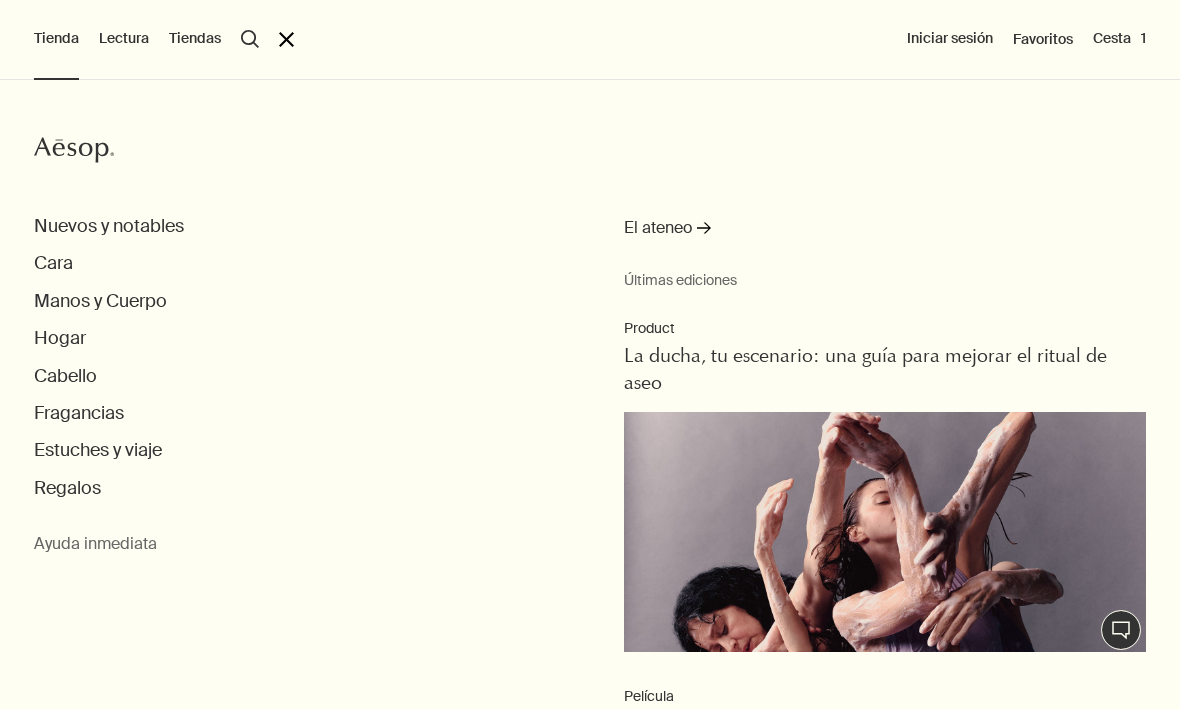 scroll, scrollTop: 0, scrollLeft: 0, axis: both 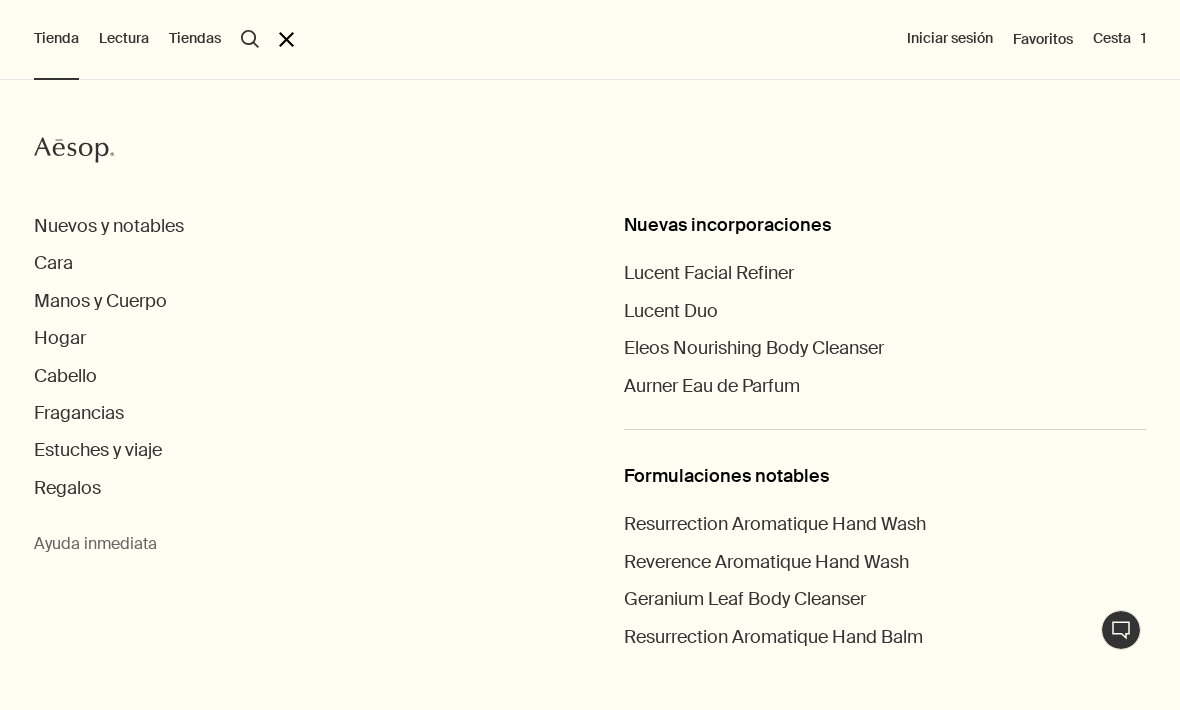 click on "Manos y Cuerpo" at bounding box center [100, 301] 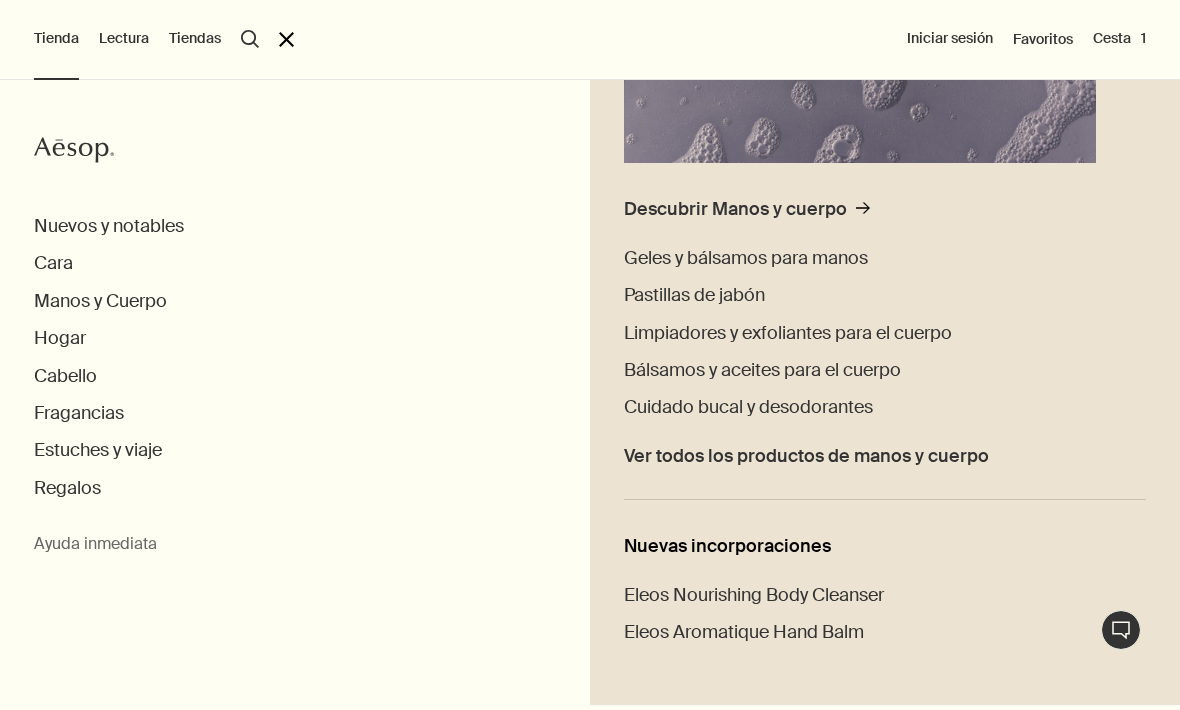 scroll, scrollTop: 416, scrollLeft: 0, axis: vertical 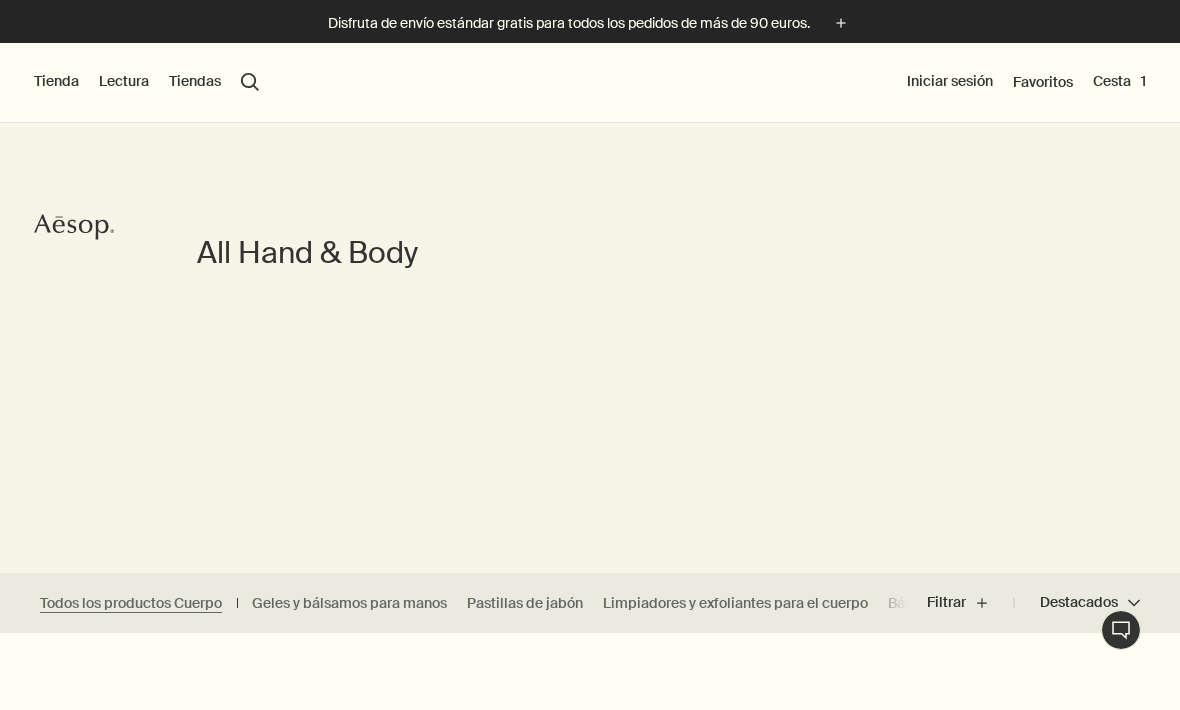 click on "search Buscar" at bounding box center [250, 82] 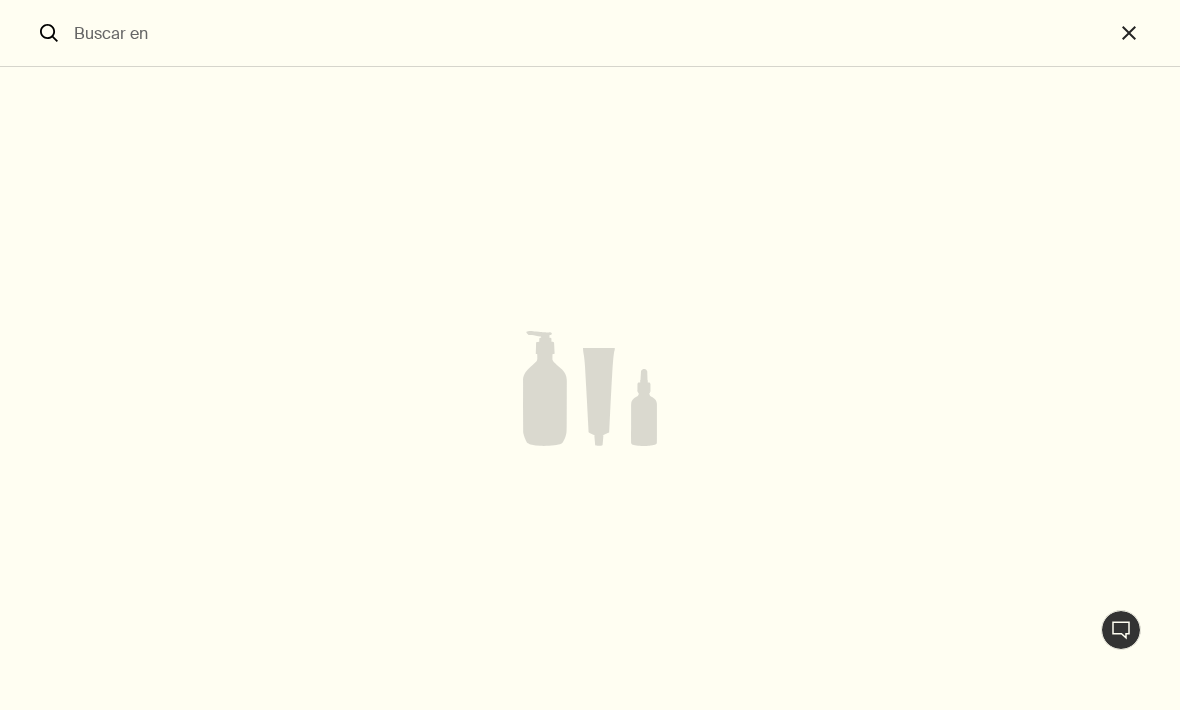 click at bounding box center (590, 33) 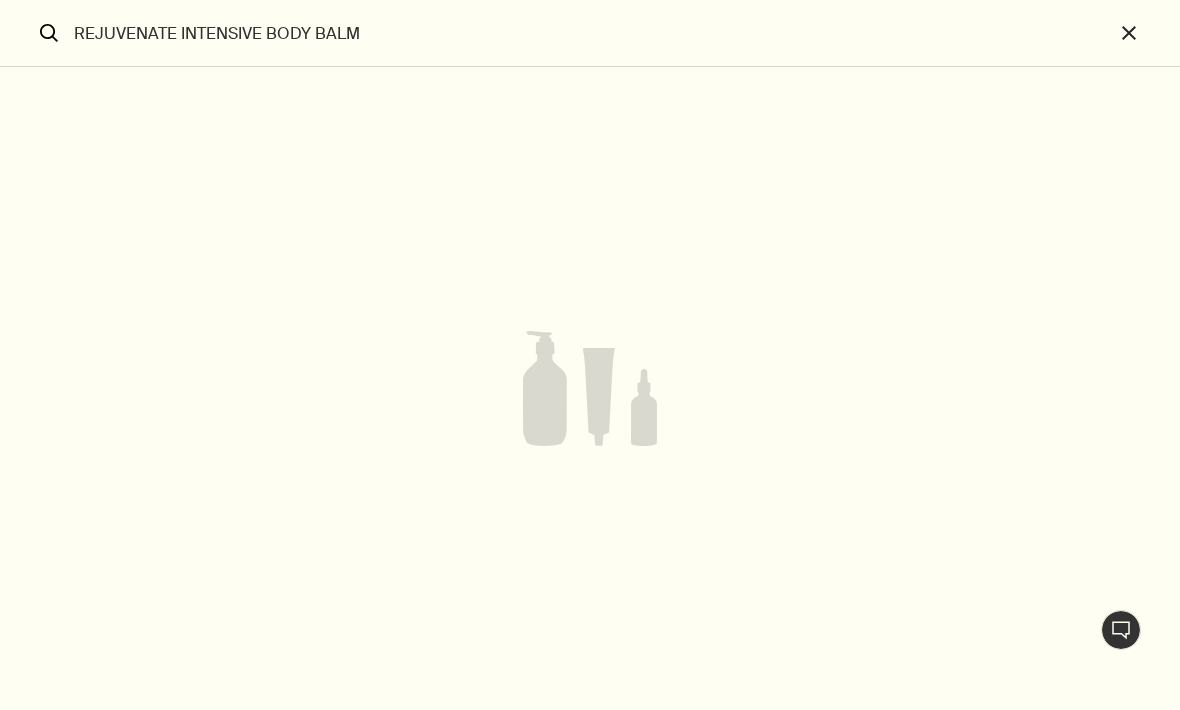 type on "REJUVENATE INTENSIVE BODY BALM" 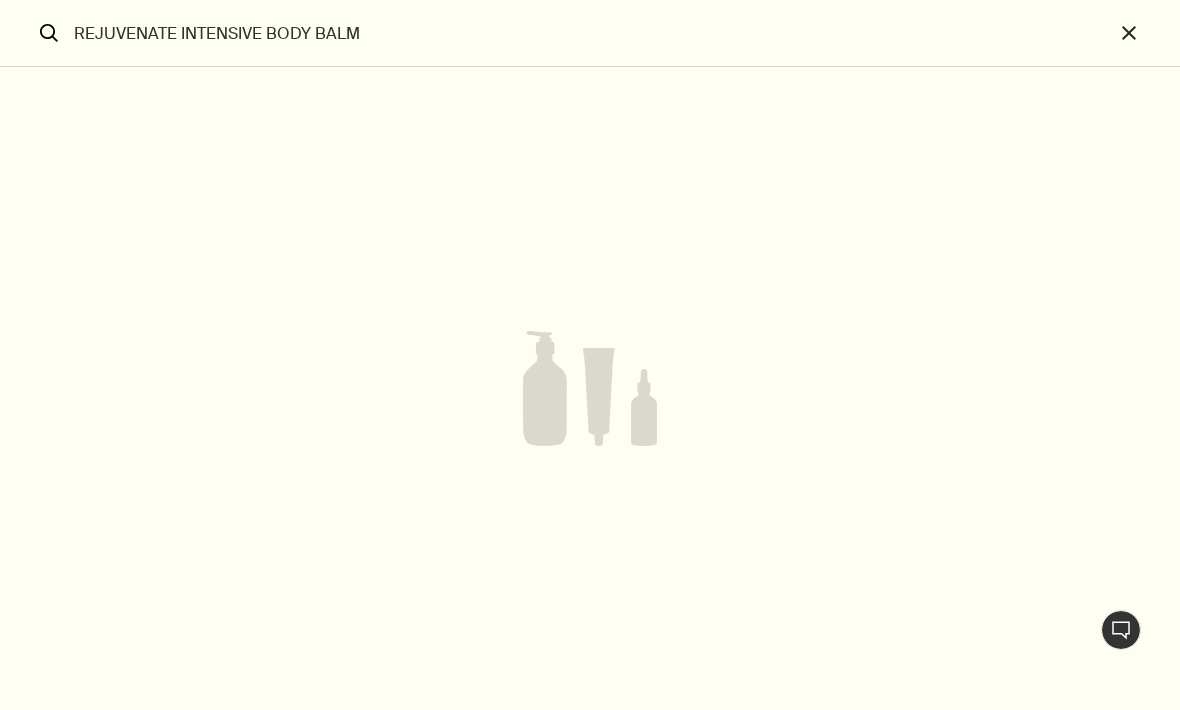click on "REJUVENATE INTENSIVE BODY BALM" at bounding box center [590, 33] 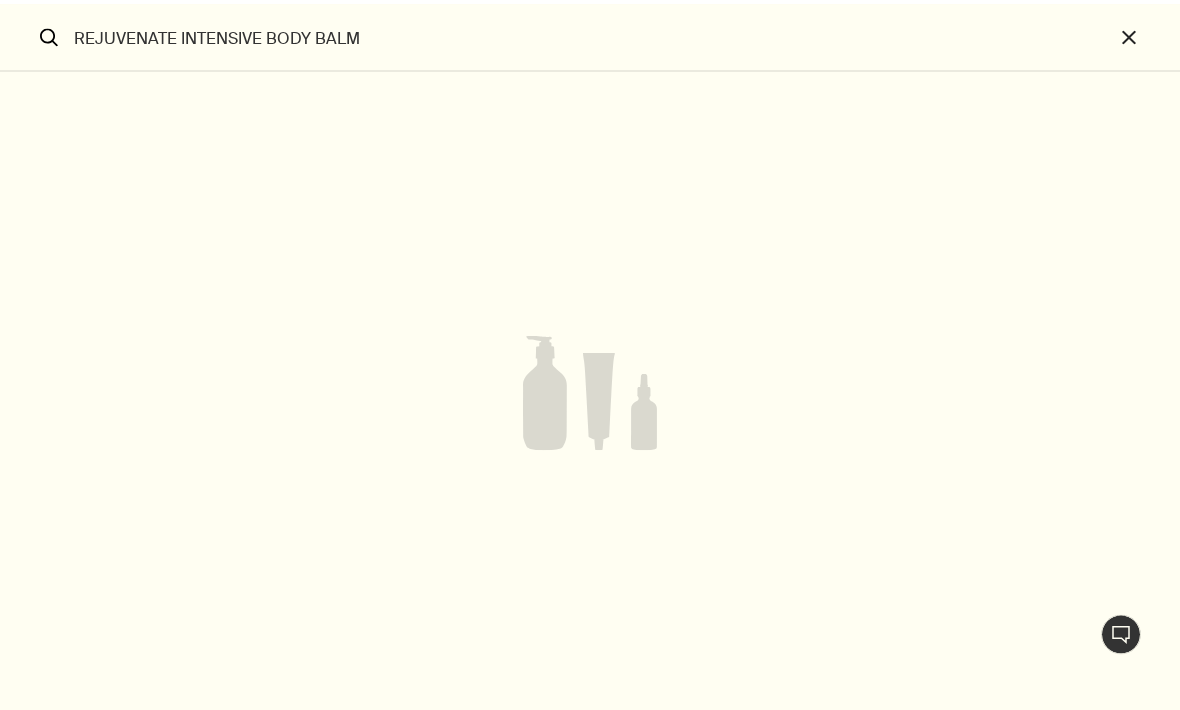 scroll, scrollTop: 54, scrollLeft: 0, axis: vertical 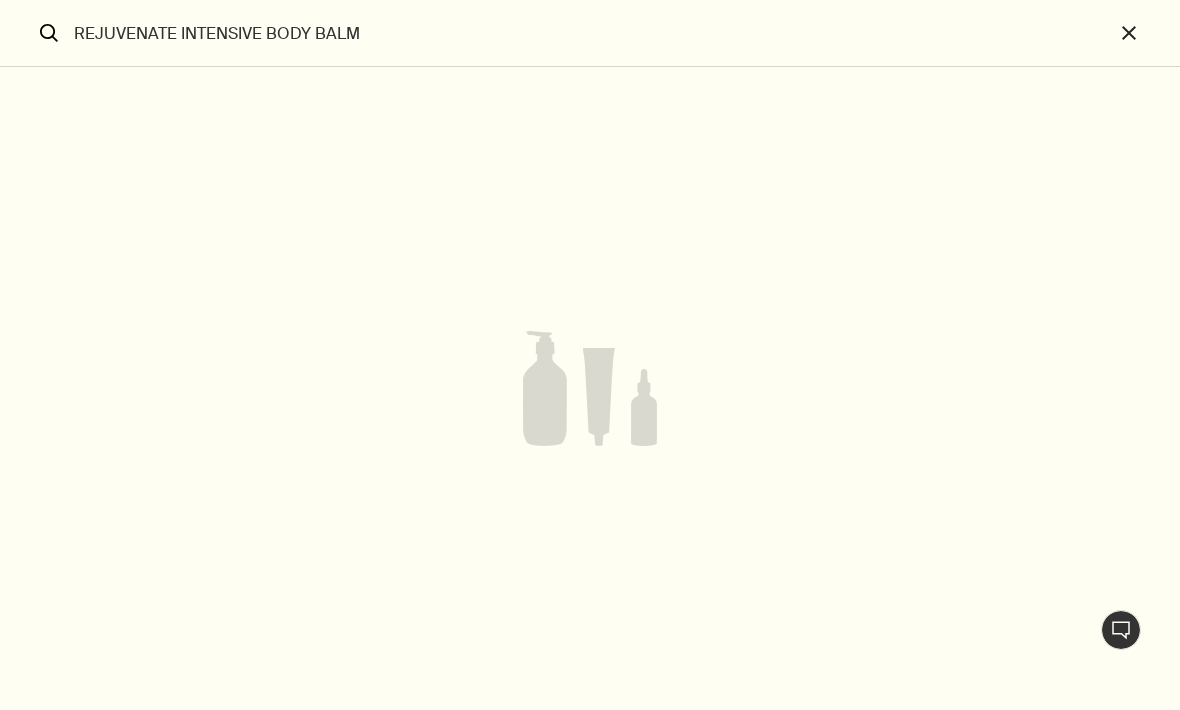 click on "close" at bounding box center (1147, 33) 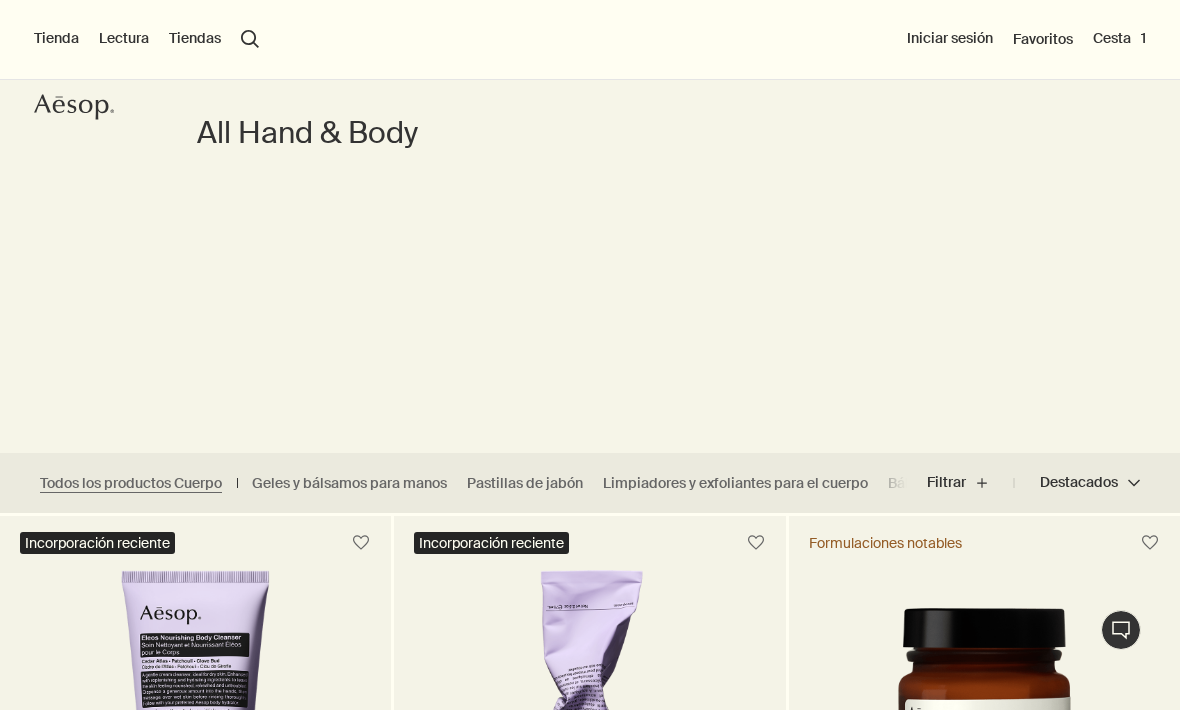 type 